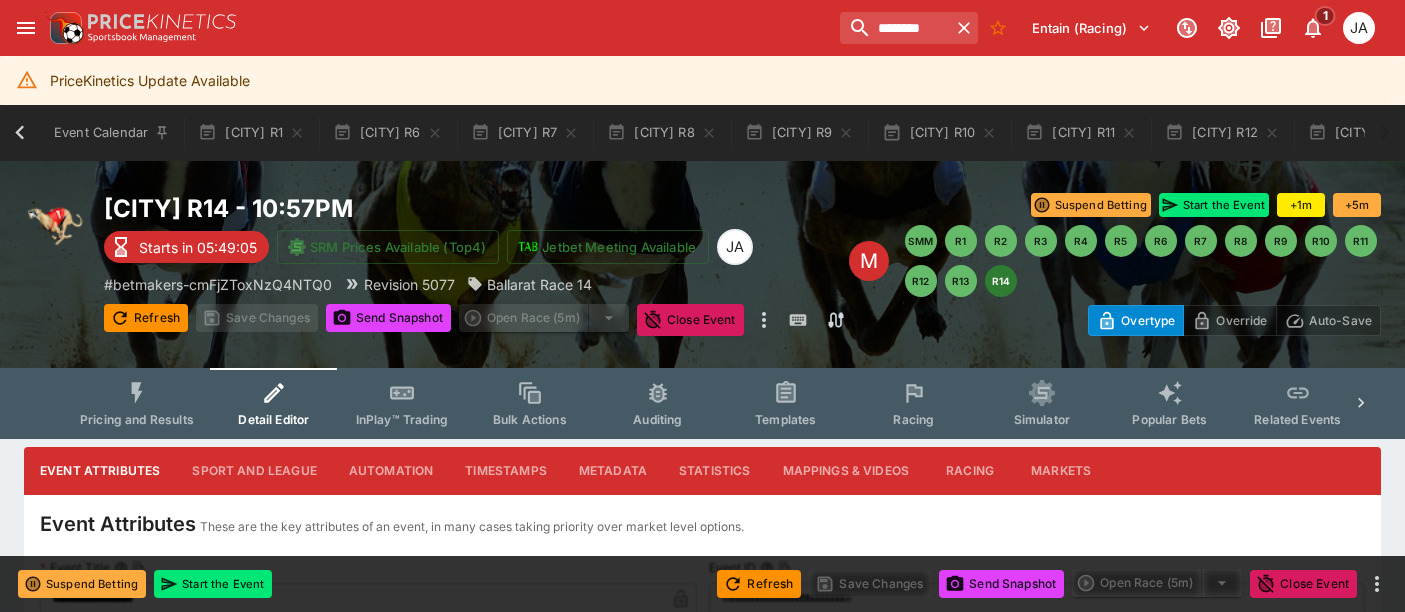scroll, scrollTop: 197, scrollLeft: 0, axis: vertical 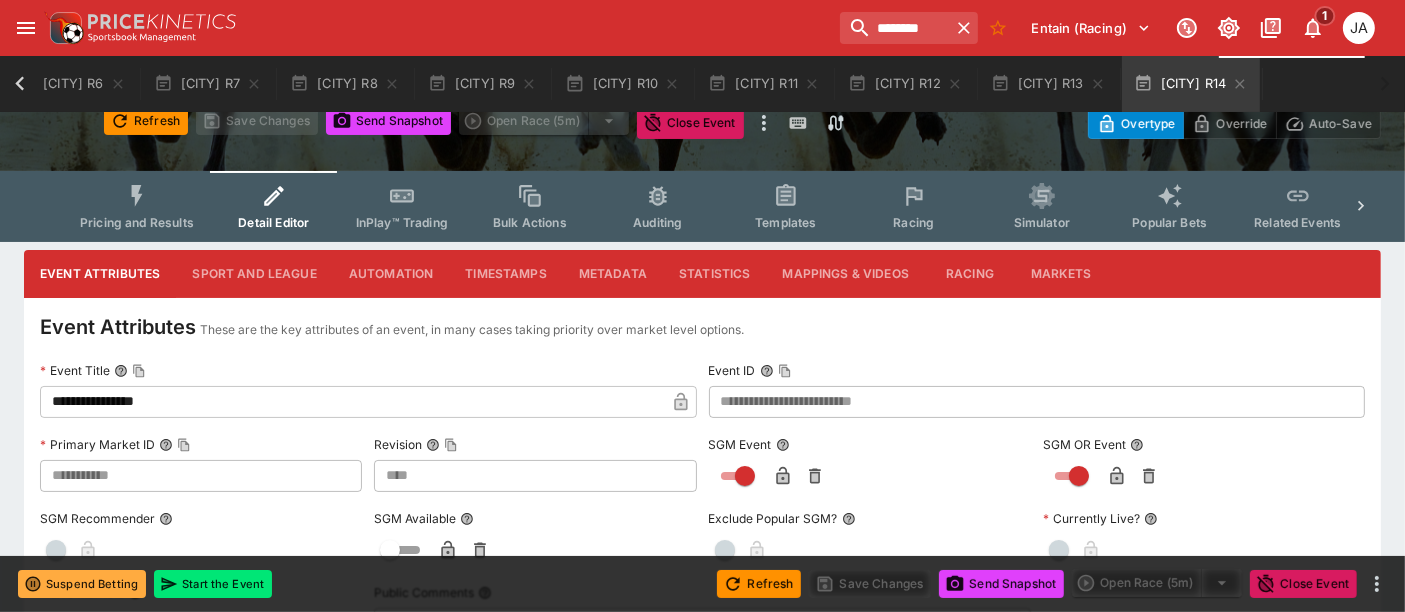 type on "****" 